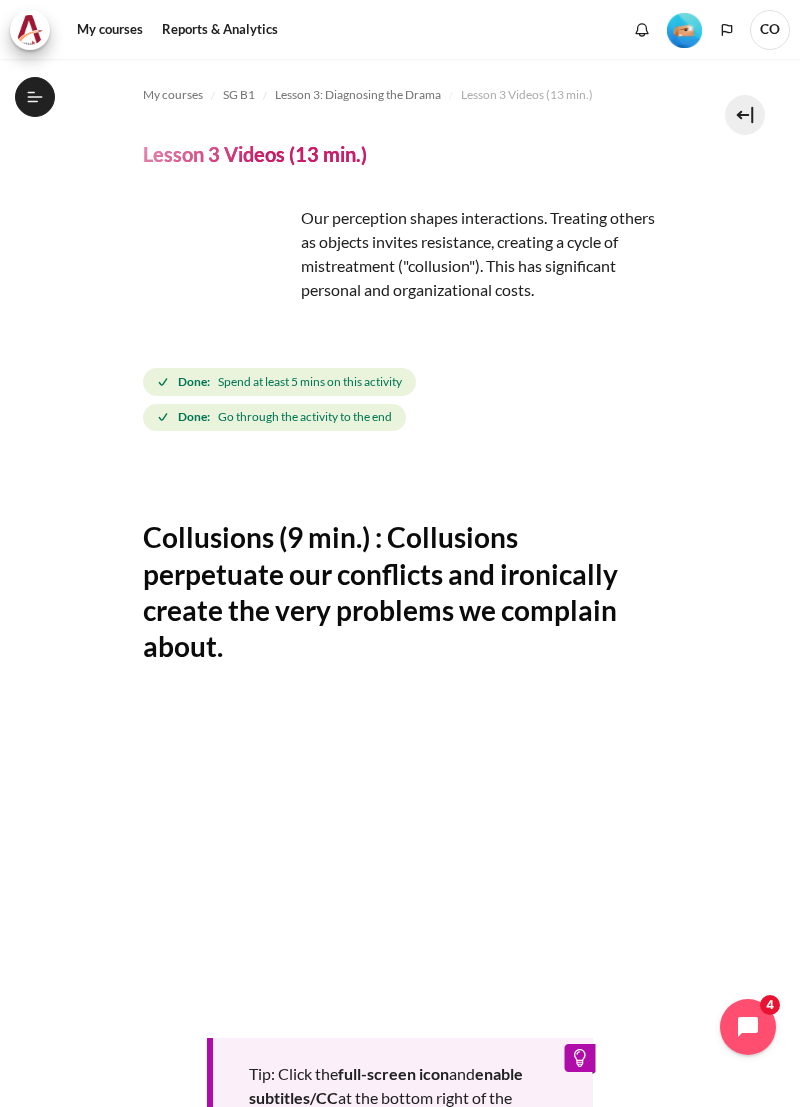 scroll, scrollTop: 0, scrollLeft: 0, axis: both 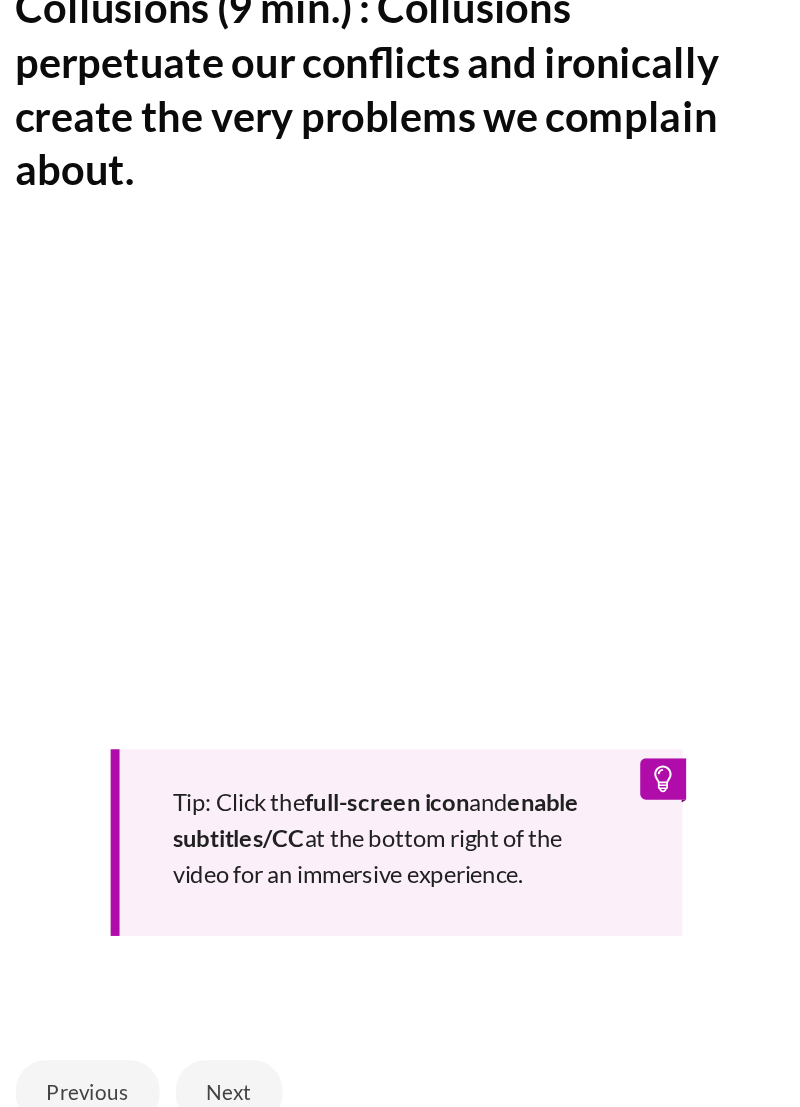 click on "My courses
SG B1
Lesson 3: Diagnosing the Drama
Lesson 3 Videos (13 min.)
Lesson 3 Videos (13 min.)
Completion requirements" at bounding box center [400, 455] 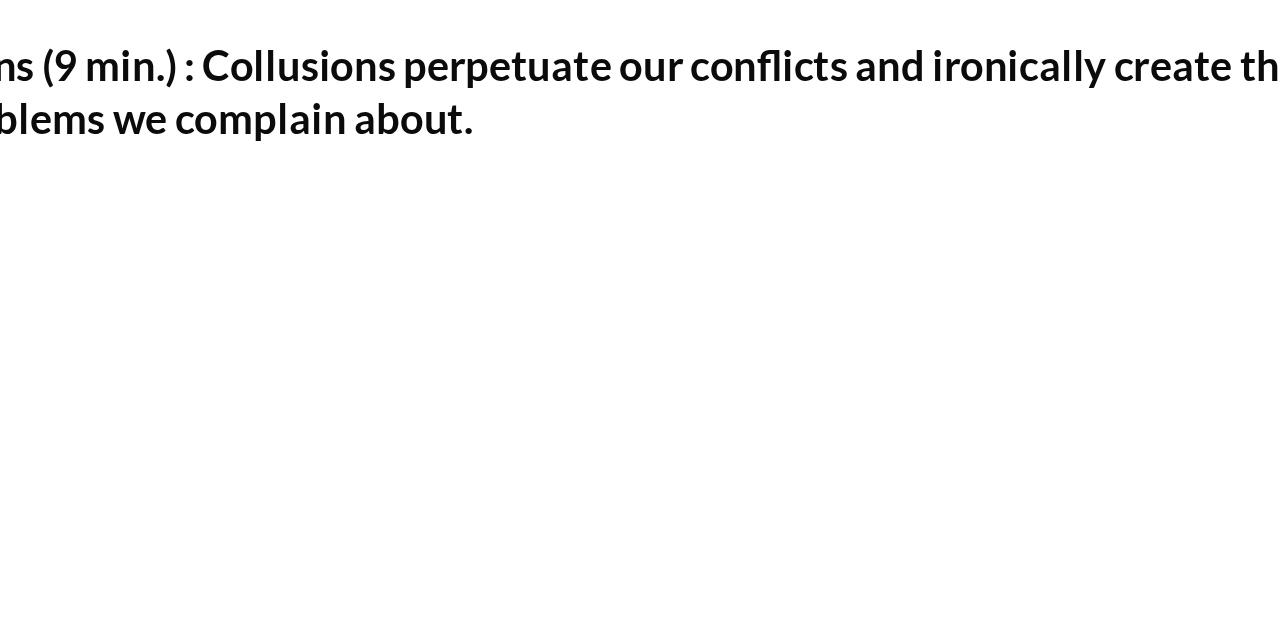 scroll, scrollTop: 286, scrollLeft: 0, axis: vertical 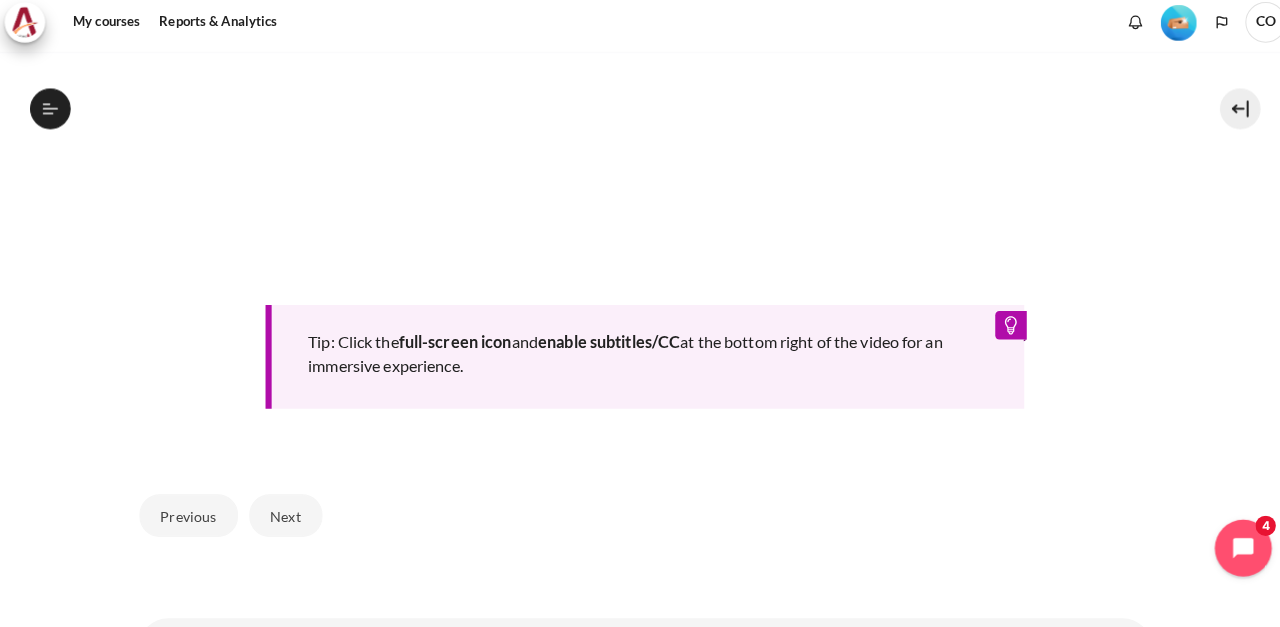 click on "Next" at bounding box center [287, 515] 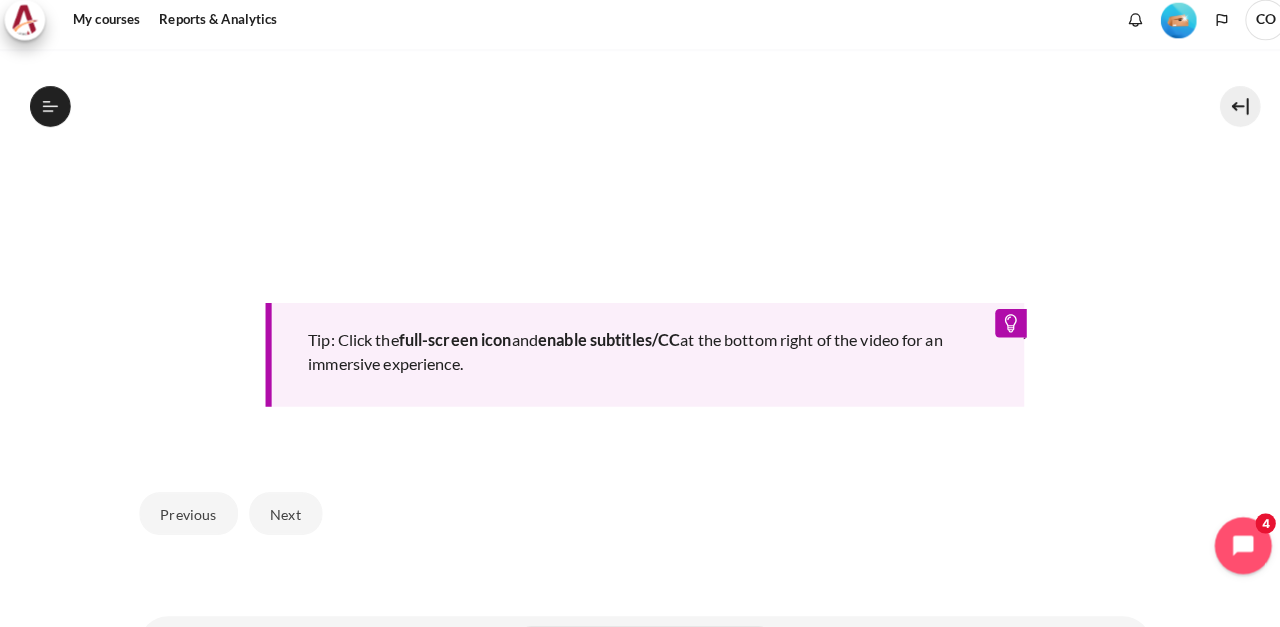 scroll, scrollTop: 76, scrollLeft: 0, axis: vertical 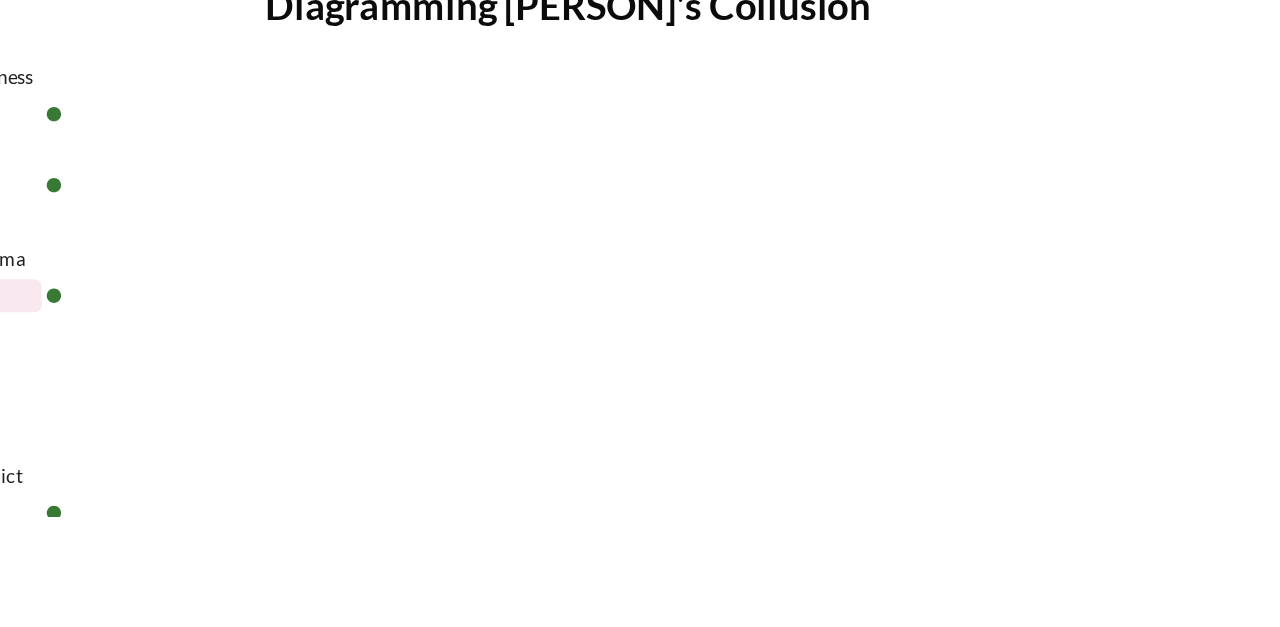click on "End of lesson" at bounding box center (618, 700) 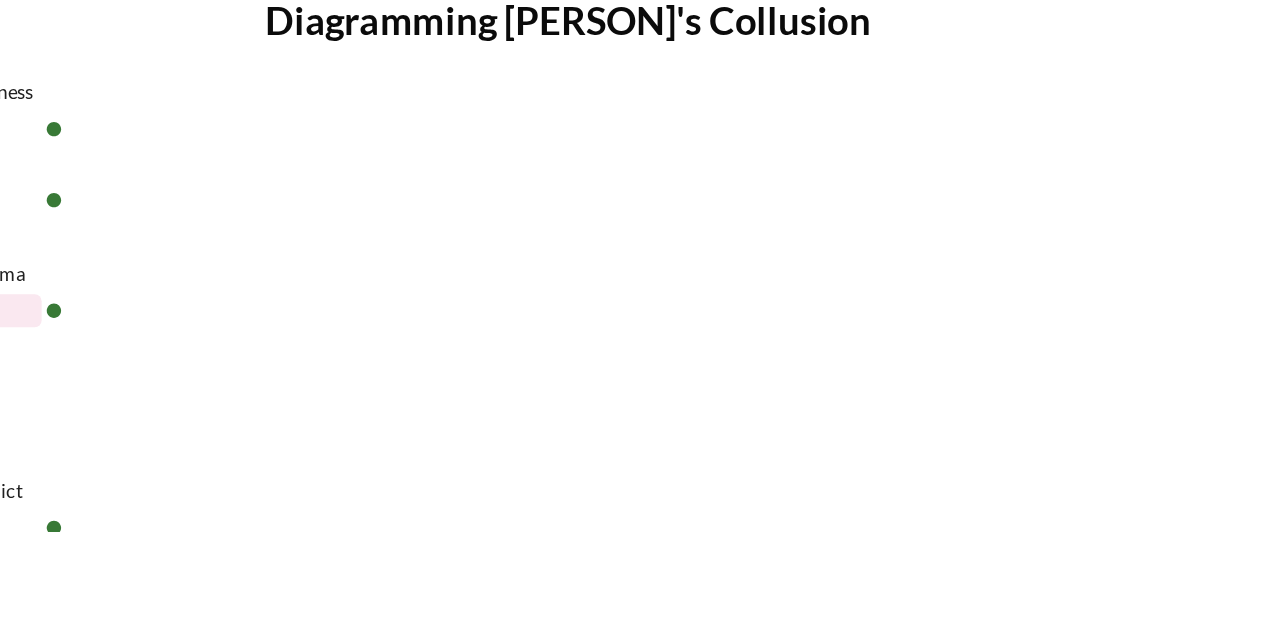 scroll, scrollTop: 76, scrollLeft: 0, axis: vertical 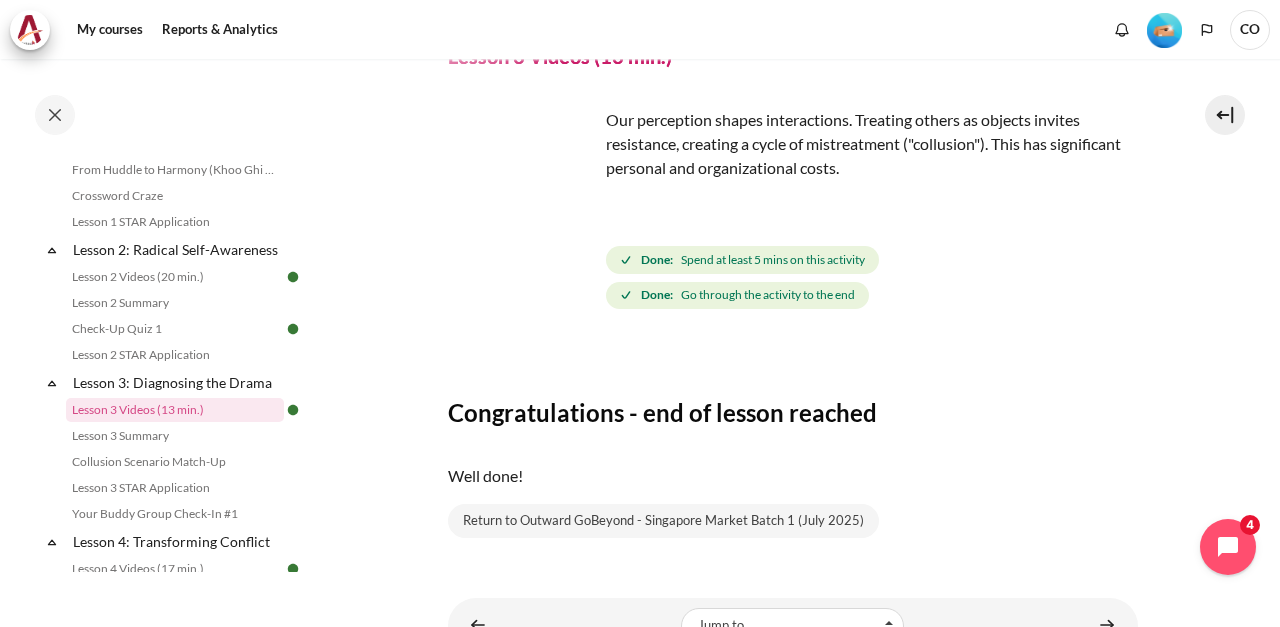 click at bounding box center [1107, 625] 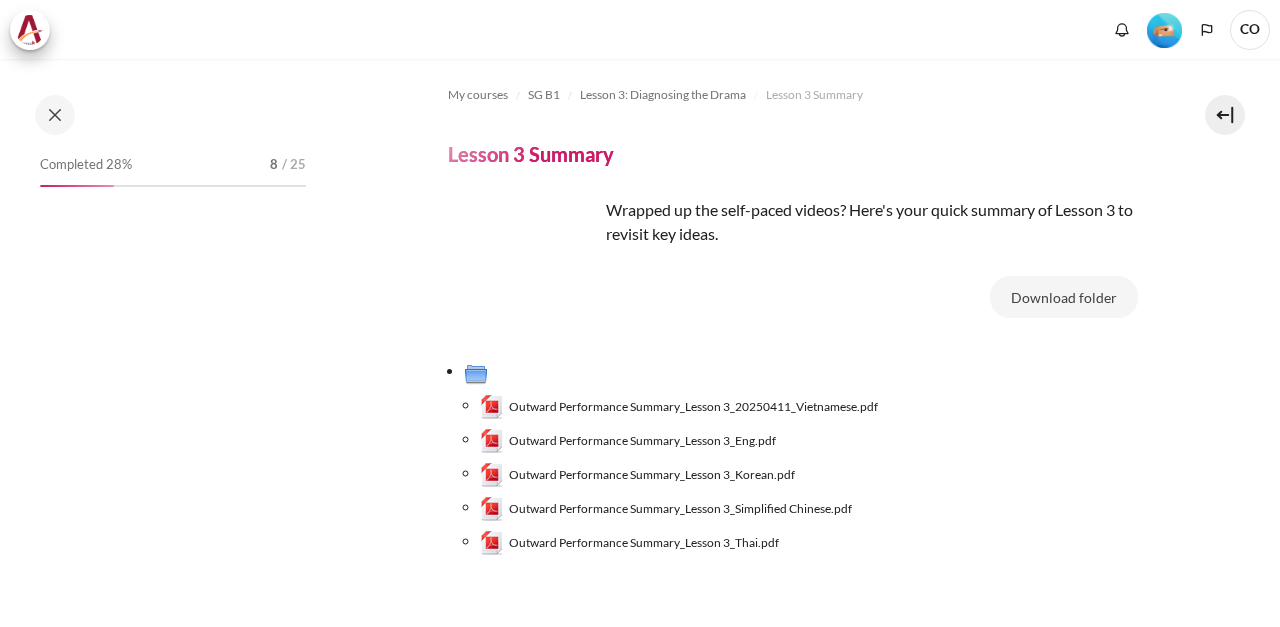 scroll, scrollTop: 0, scrollLeft: 0, axis: both 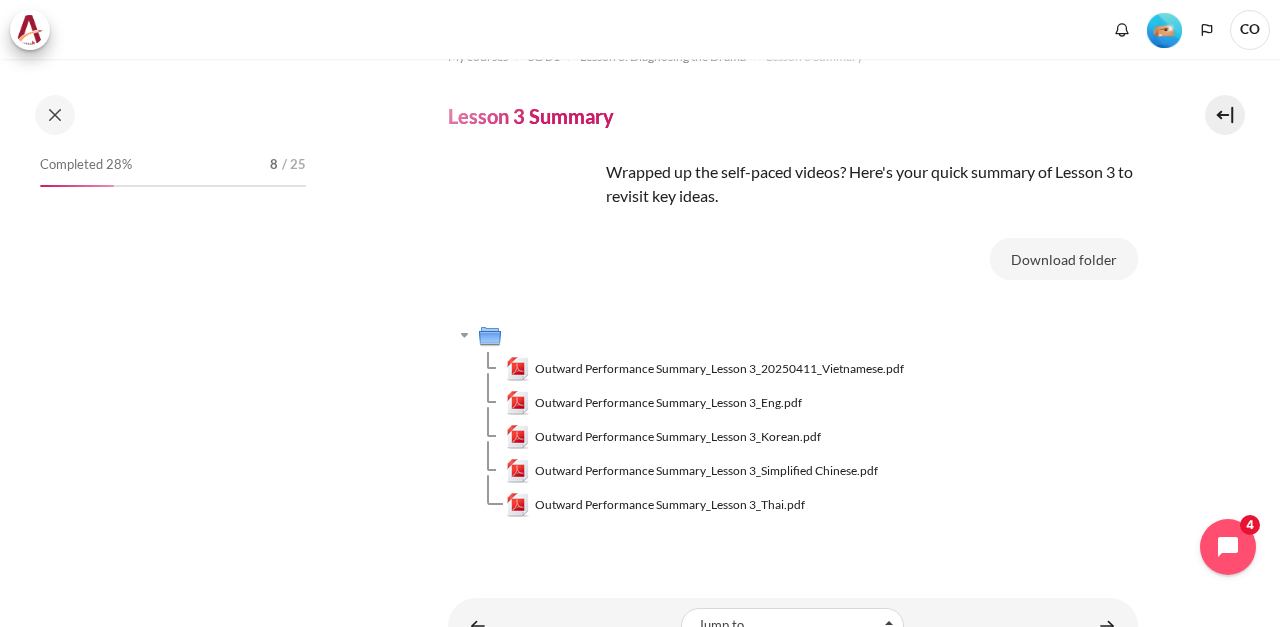 click at bounding box center [1107, 625] 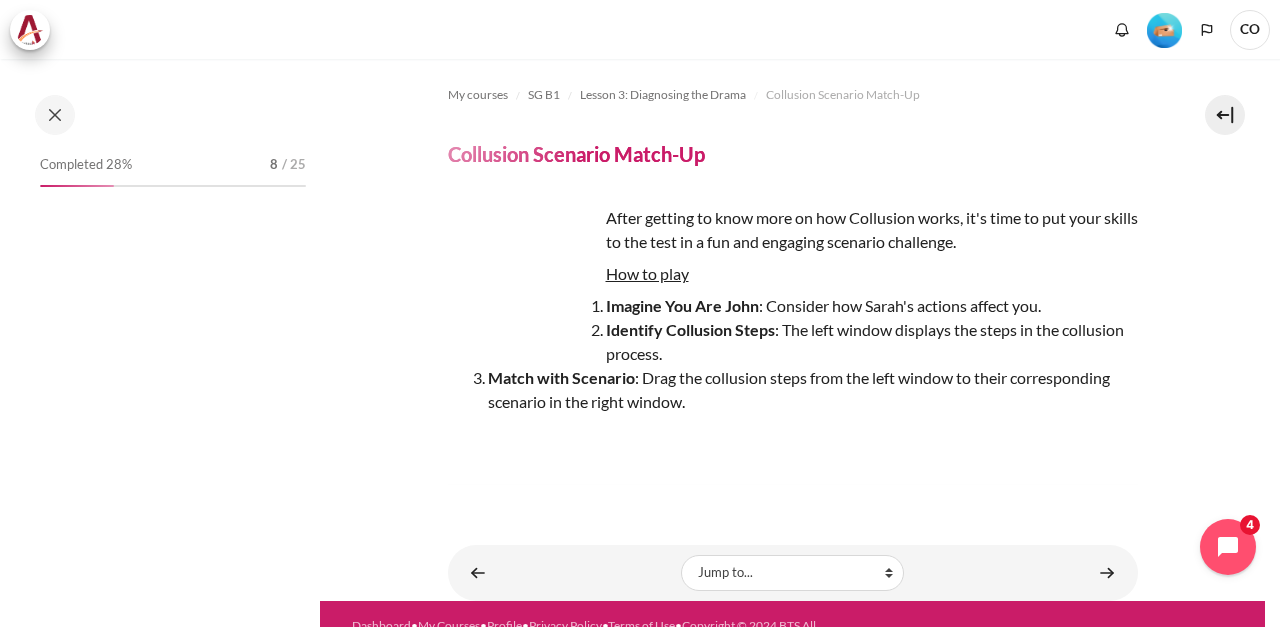 scroll, scrollTop: 0, scrollLeft: 0, axis: both 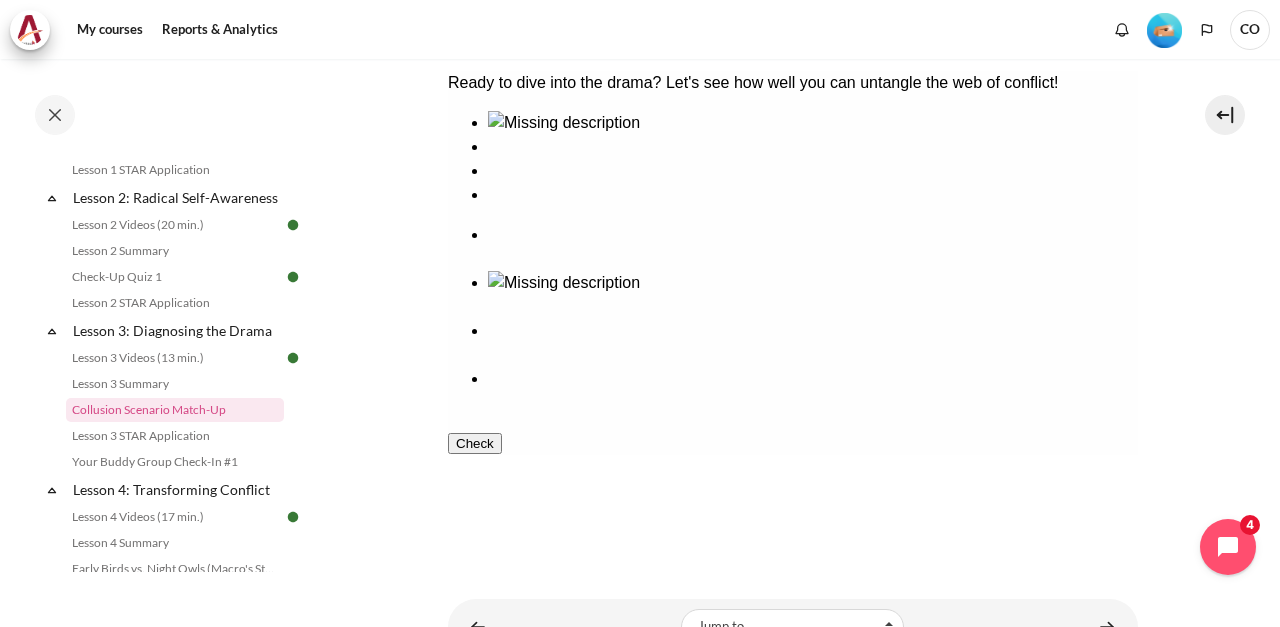 click on "Check" at bounding box center (474, 443) 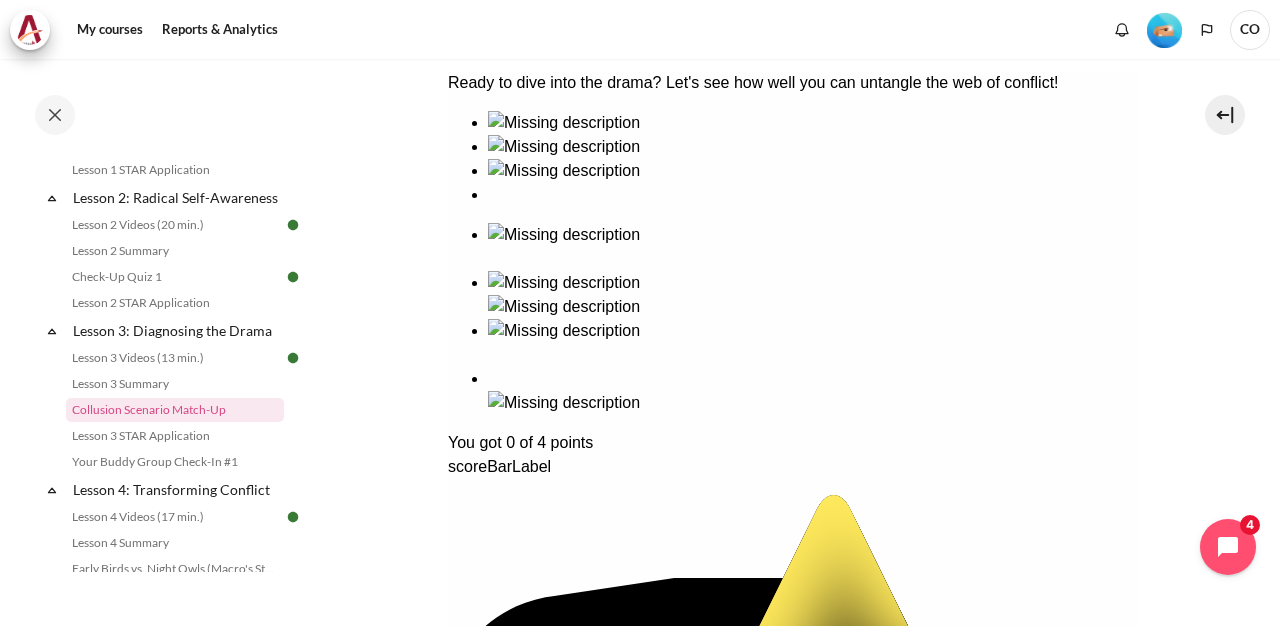 click on "Ready to dive into the drama? Let's see how well you can untangle the web of conflict! You got 0 of 4 points scoreBarLabel star 0 / 4  Show Solution" at bounding box center (792, 594) 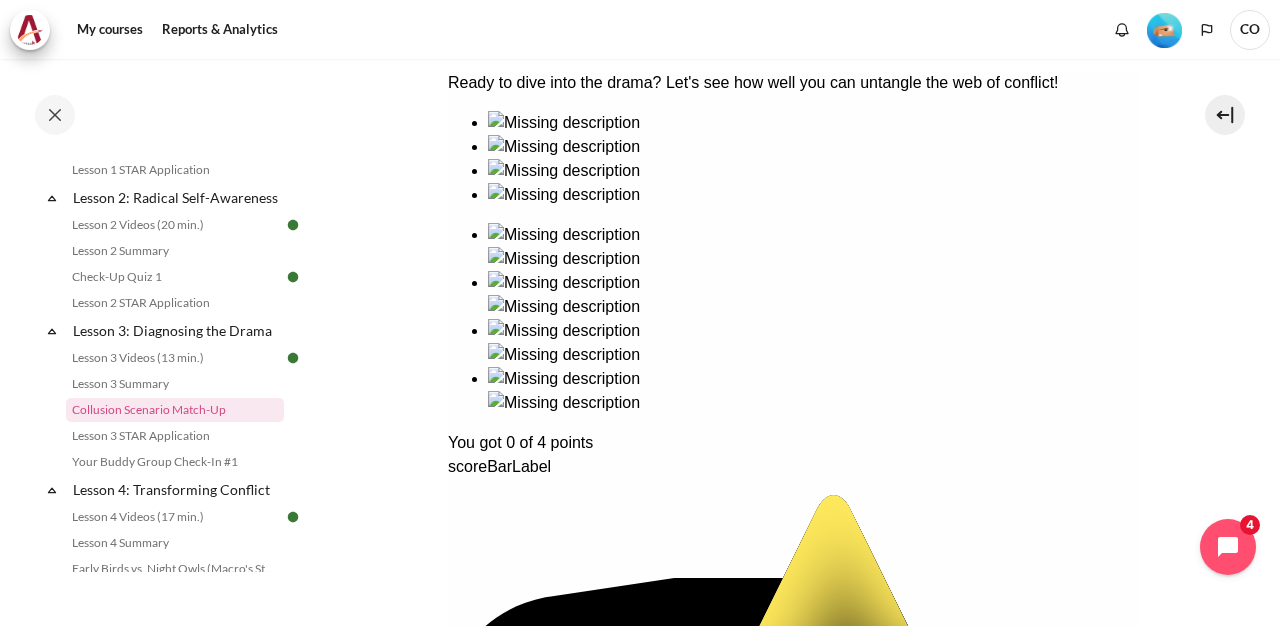 click on "Ready to dive into the drama? Let's see how well you can untangle the web of conflict! You got 0 of 4 points scoreBarLabel star 0 / 4  Show Solution" at bounding box center [792, 594] 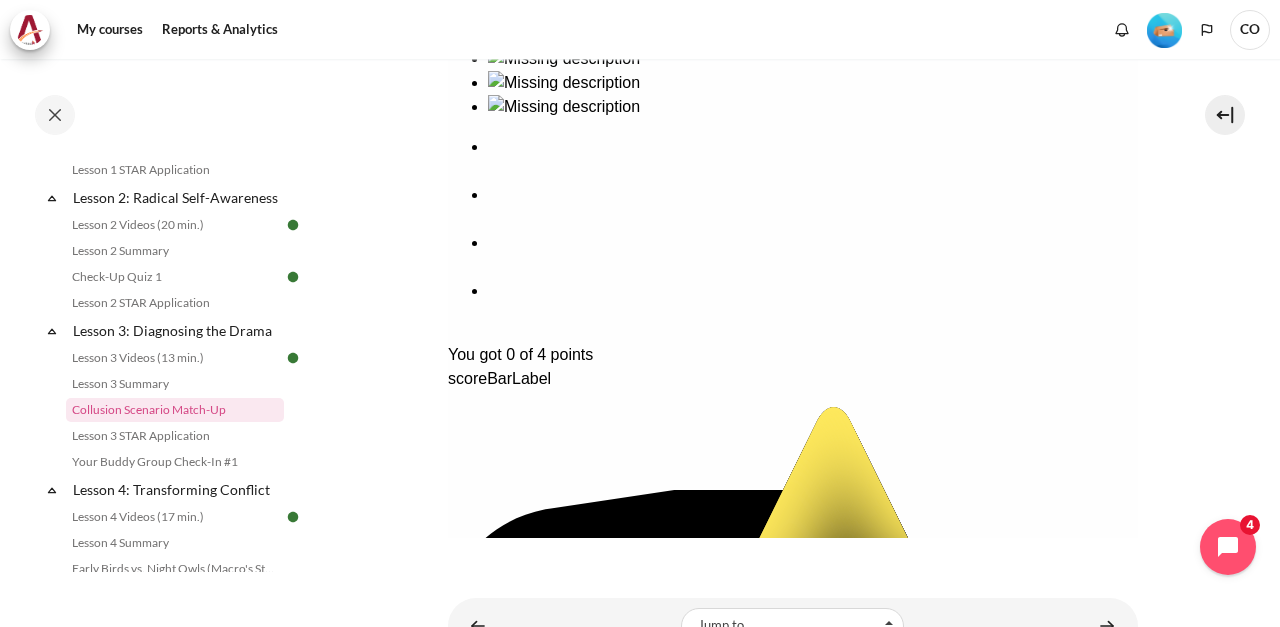 scroll, scrollTop: 450, scrollLeft: 0, axis: vertical 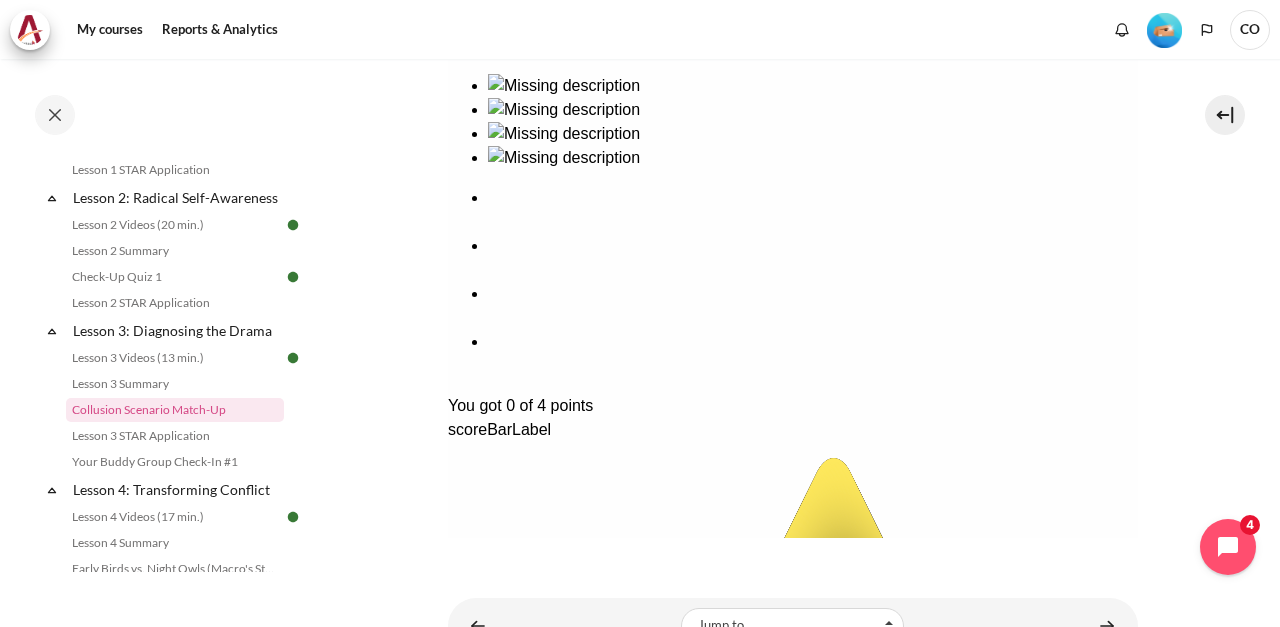 click on "scoreBarLabel star 0 / 4" at bounding box center [792, 737] 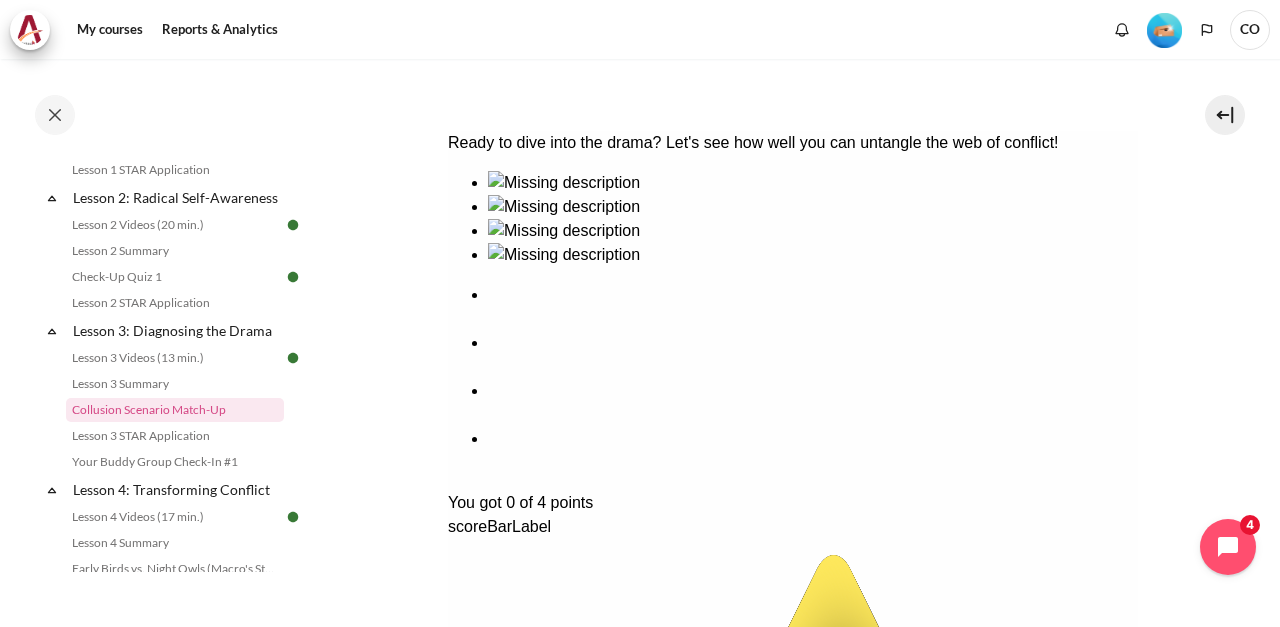 click on "Ready to dive into the drama? Let's see how well you can untangle the web of conflict! You got 0 of 4 points scoreBarLabel star 0 / 4" at bounding box center [792, 642] 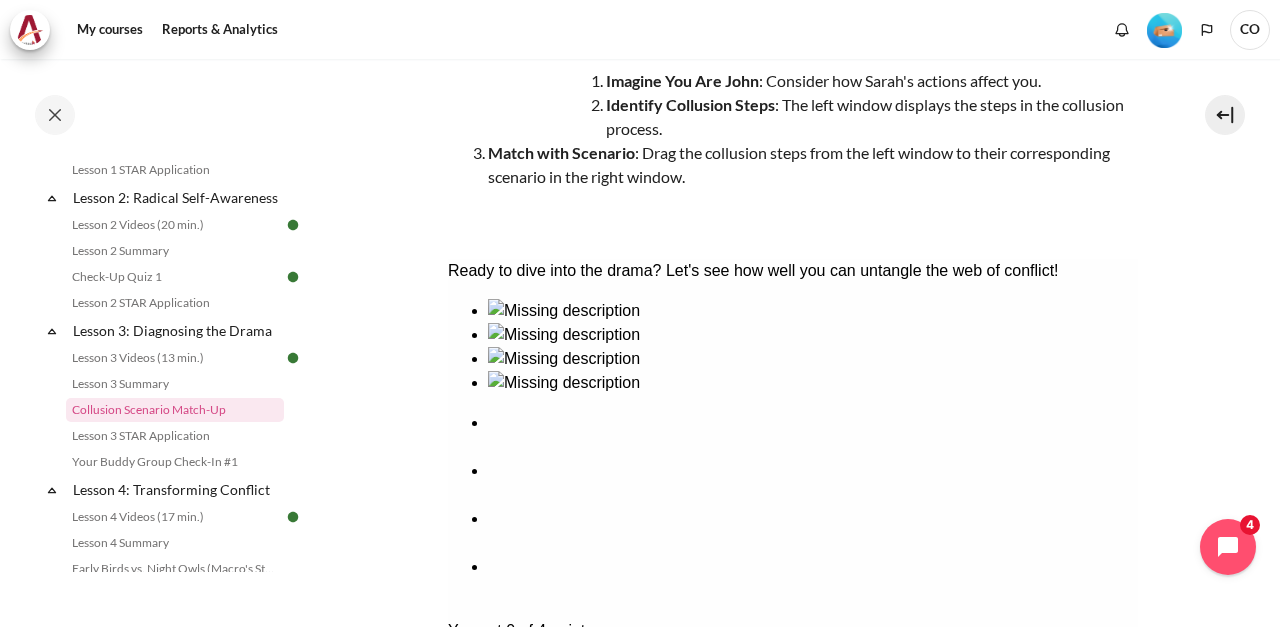 scroll, scrollTop: 221, scrollLeft: 0, axis: vertical 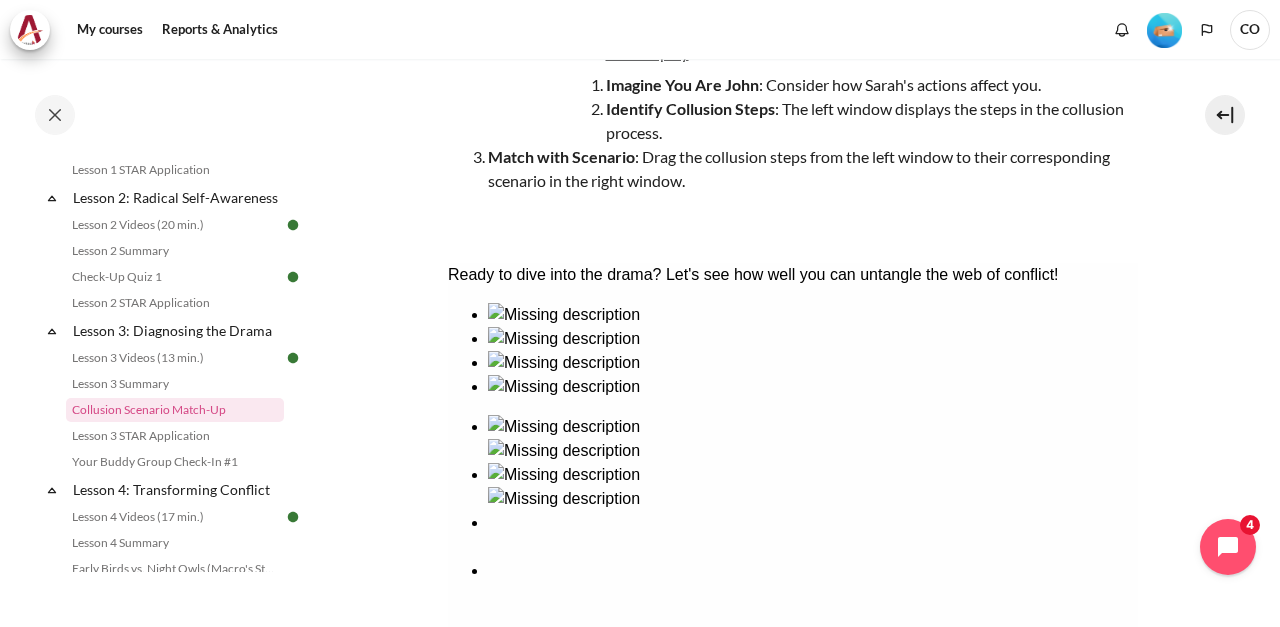 click on "Ready to dive into the drama? Let's see how well you can untangle the web of conflict! You got 0 of 4 points scoreBarLabel star 0 / 4" at bounding box center [792, 774] 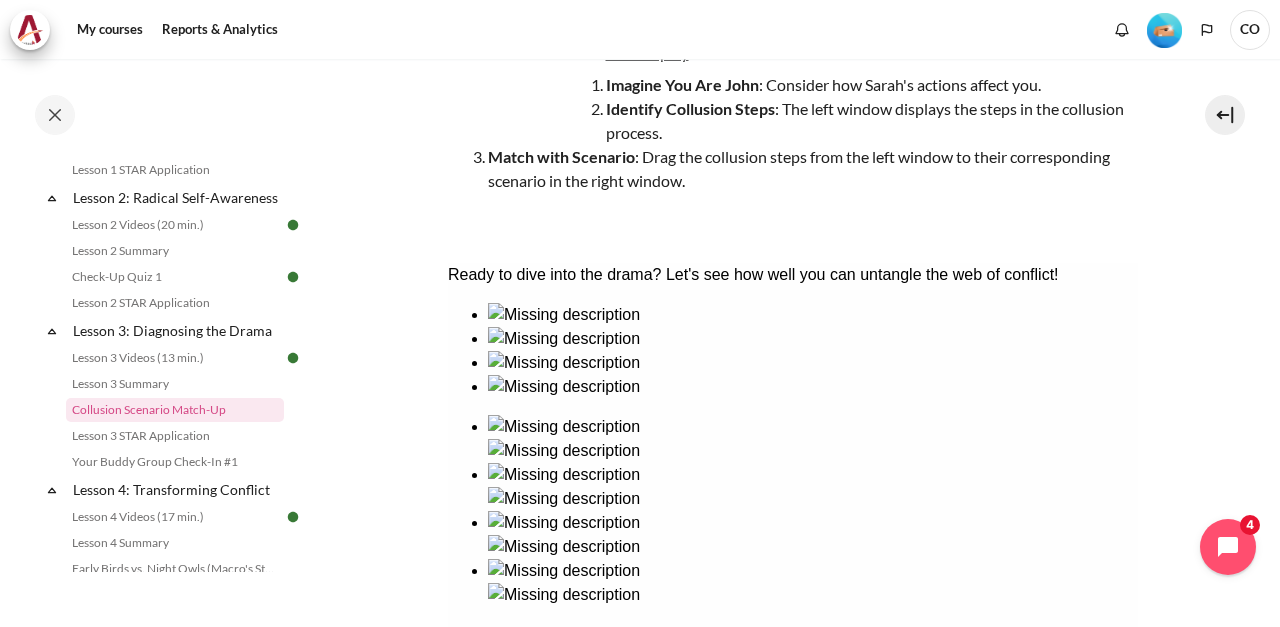 click on "Ready to dive into the drama? Let's see how well you can untangle the web of conflict! You got 0 of 4 points scoreBarLabel star 0 / 4" at bounding box center (792, 774) 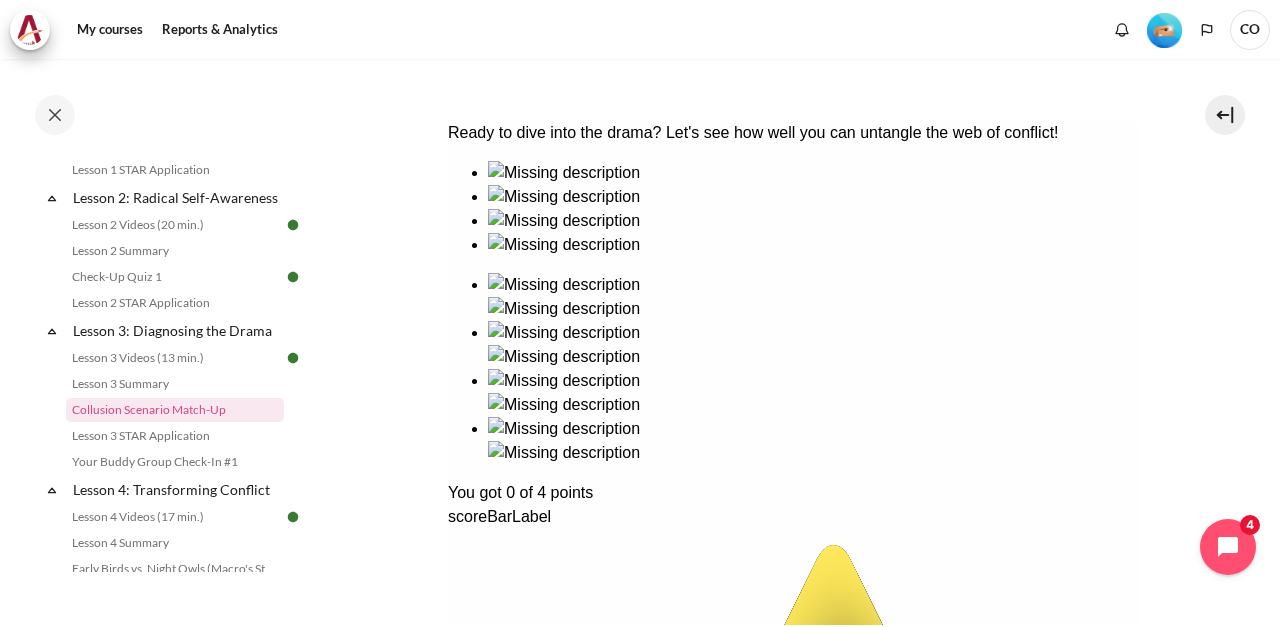 scroll, scrollTop: 450, scrollLeft: 0, axis: vertical 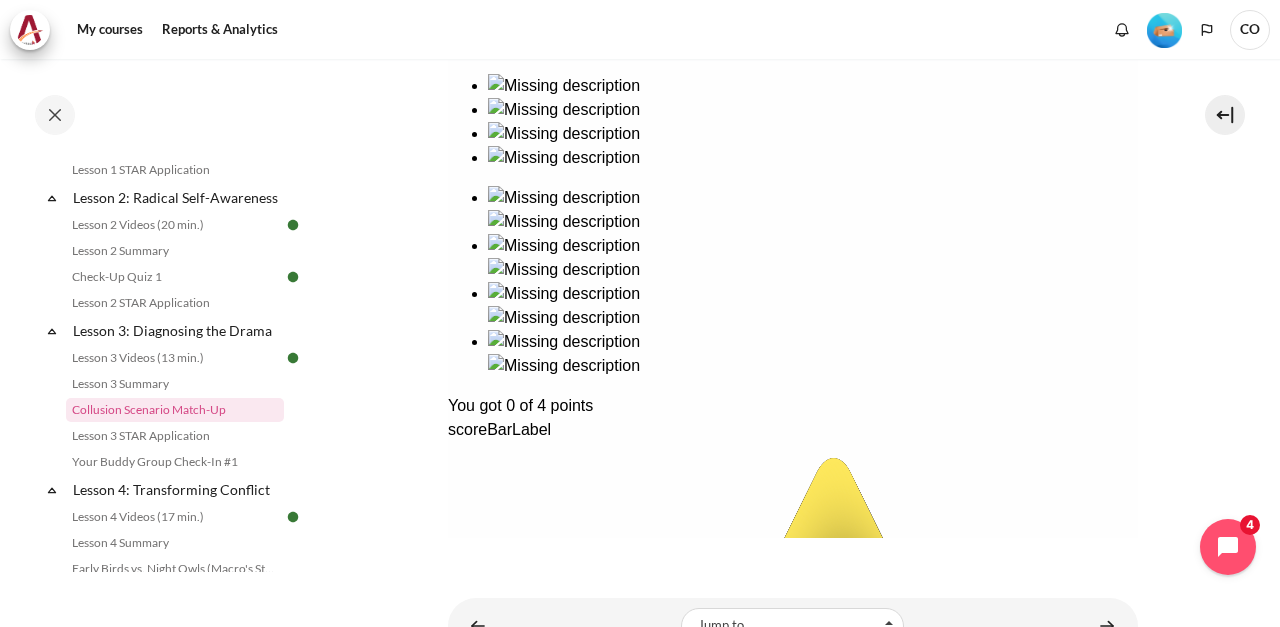 click at bounding box center (1107, 625) 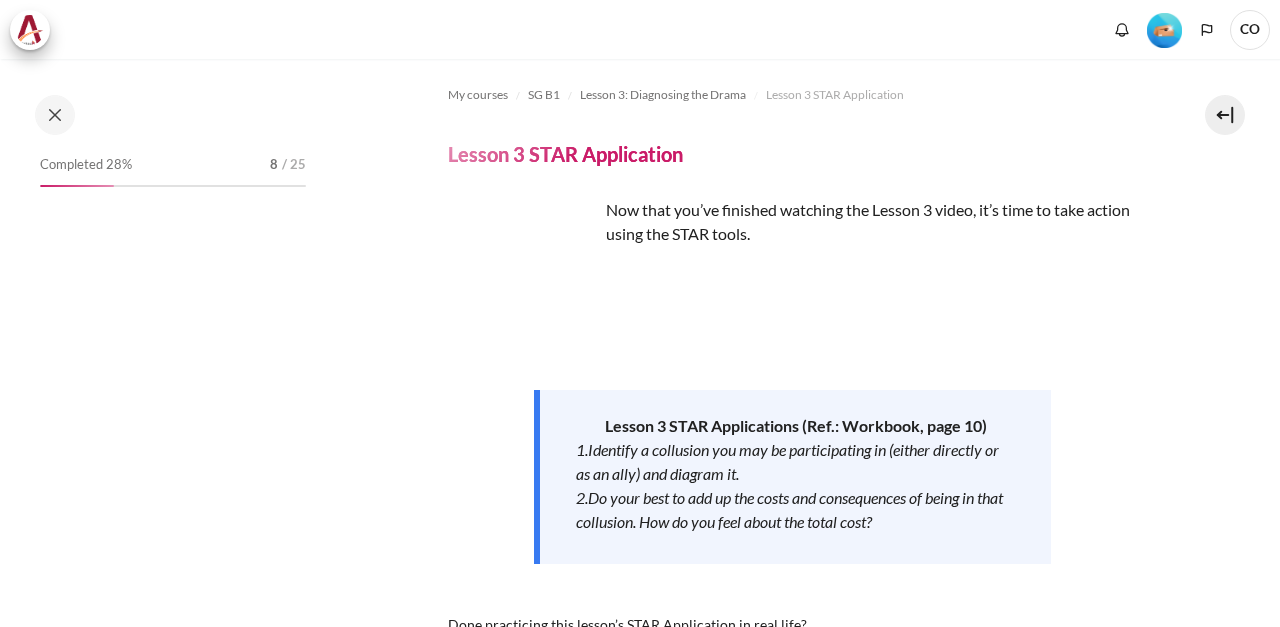 scroll, scrollTop: 0, scrollLeft: 0, axis: both 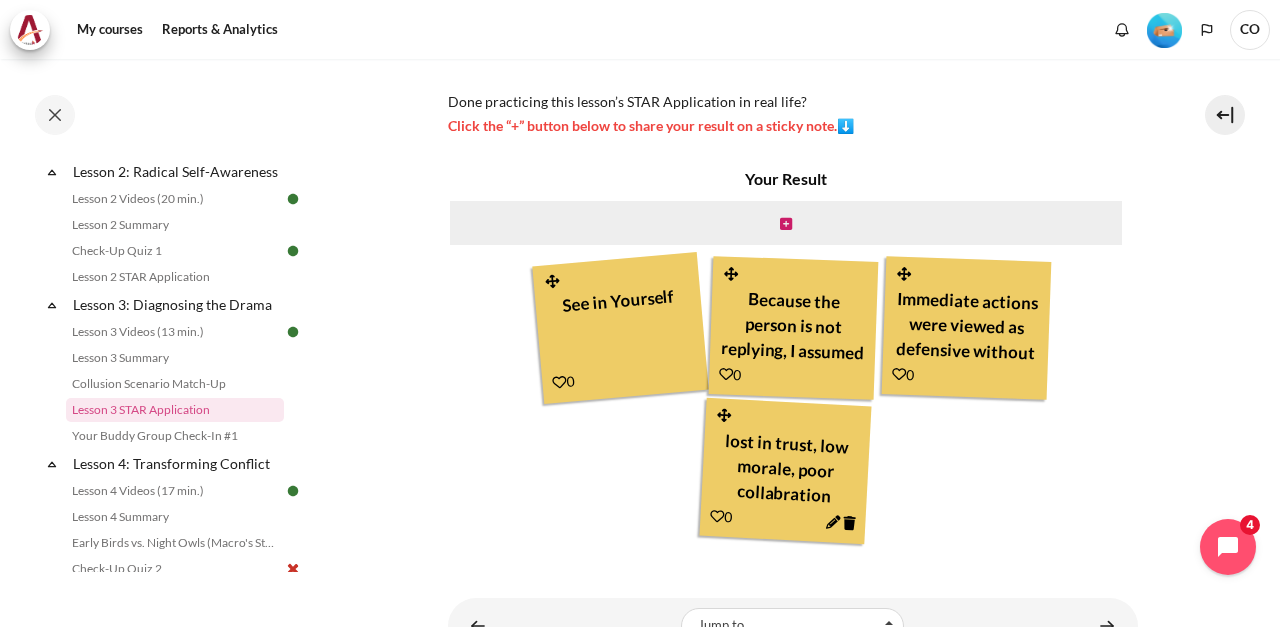 click at bounding box center [792, 376] 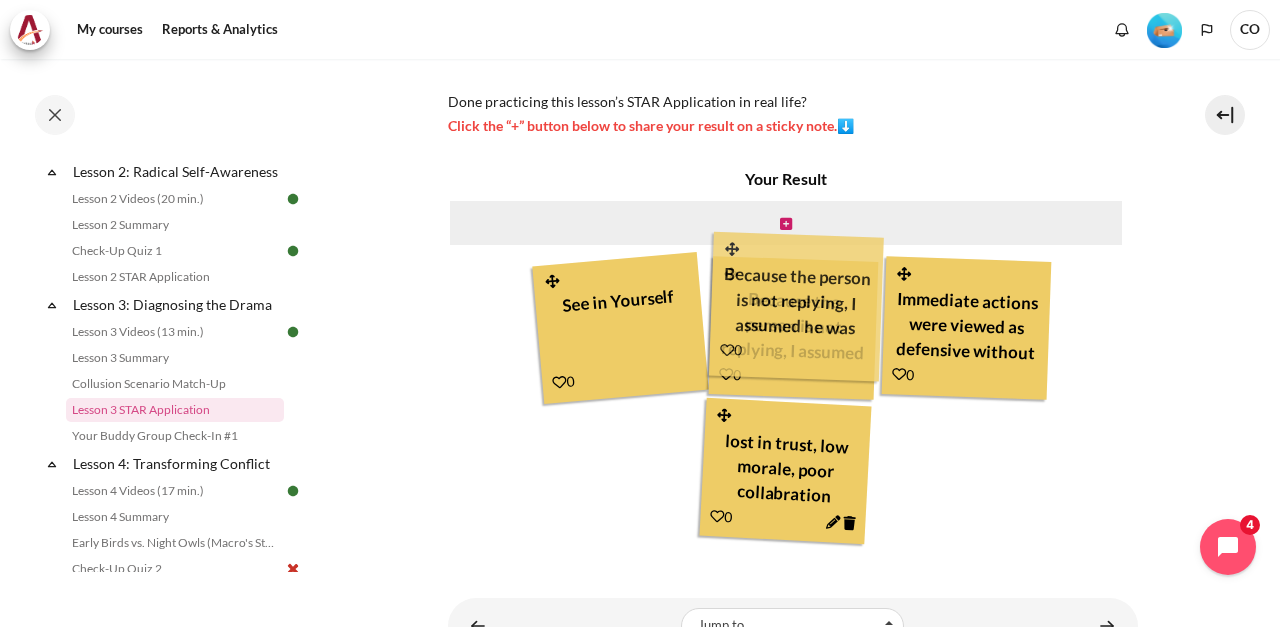 click on "Because the person is not replying, I assumed he was ignoring my emails
0" at bounding box center [793, 328] 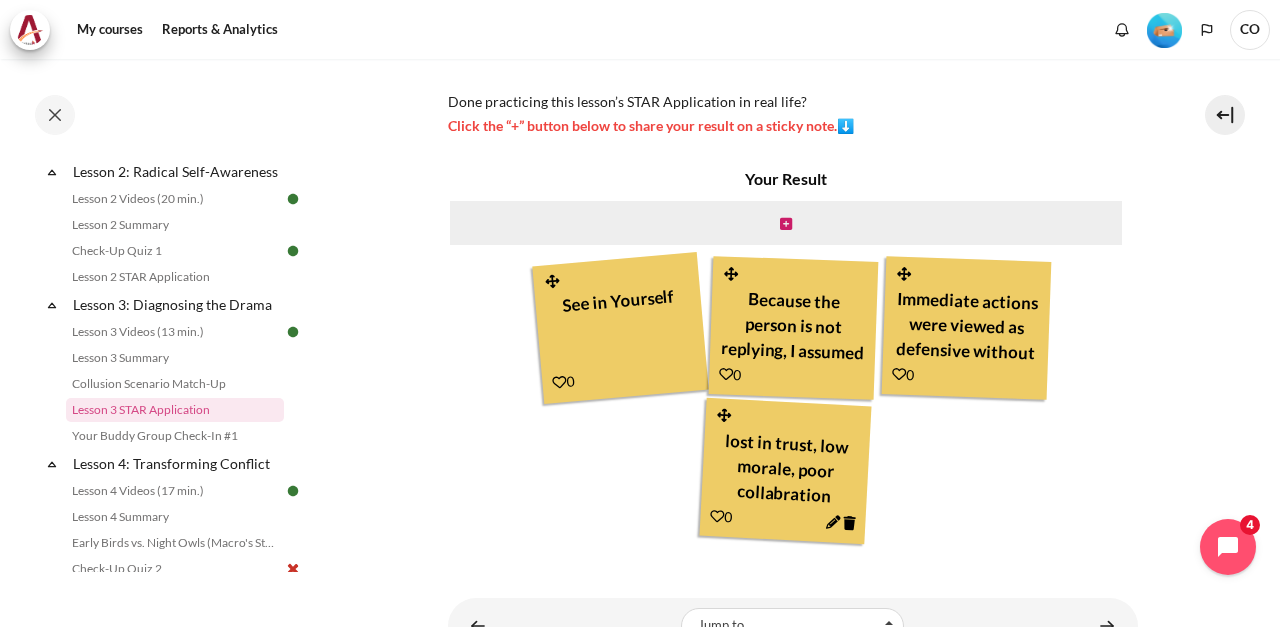 click on "Your Result
See in Yourself
0
Because the person is not replying, I assumed he was ignoring my emails" at bounding box center [786, 358] 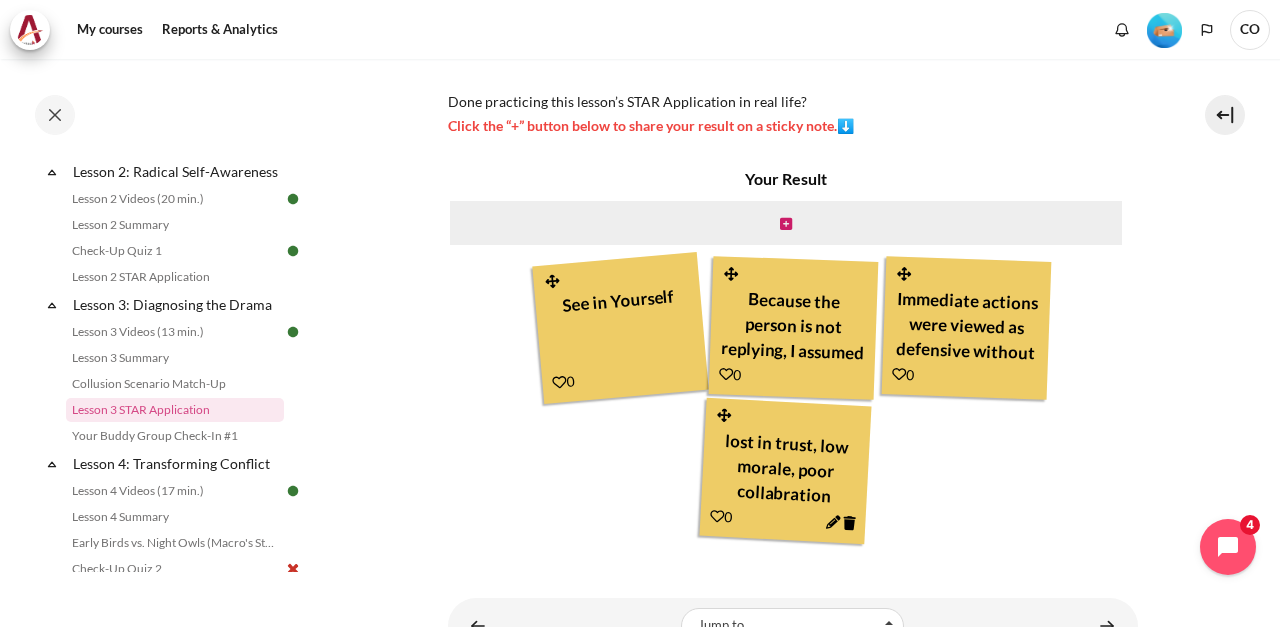 click at bounding box center [792, 376] 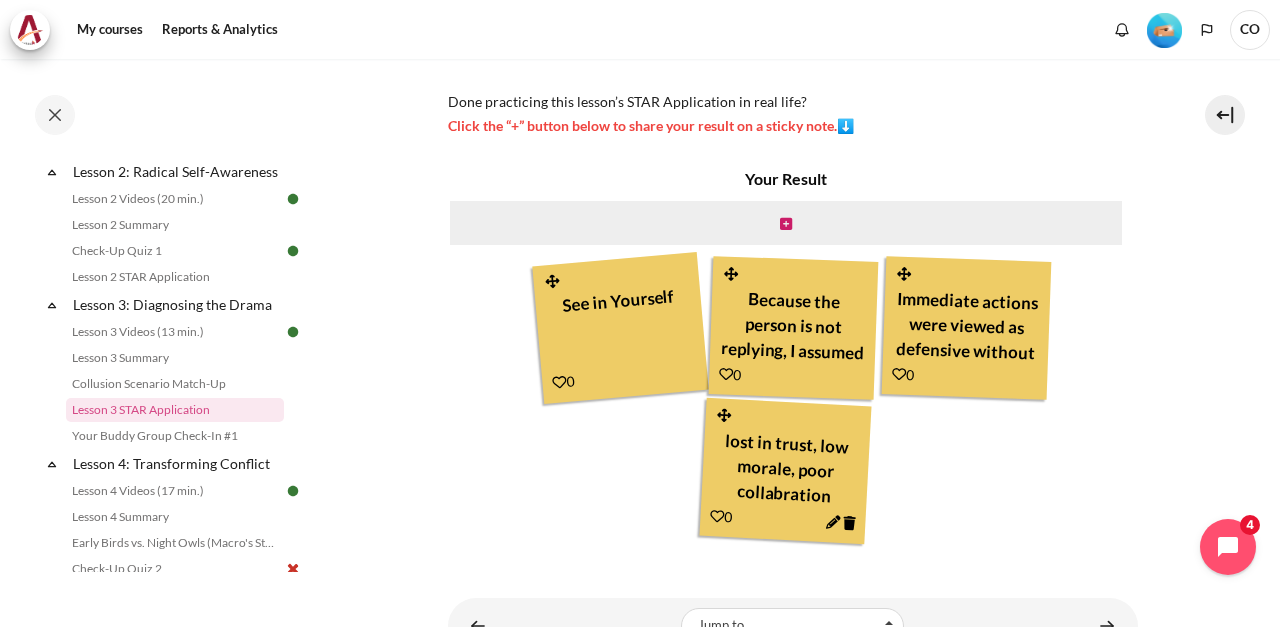 click on "Your Result
See in Yourself
0
Because the person is not replying, I assumed he was ignoring my emails" at bounding box center (786, 358) 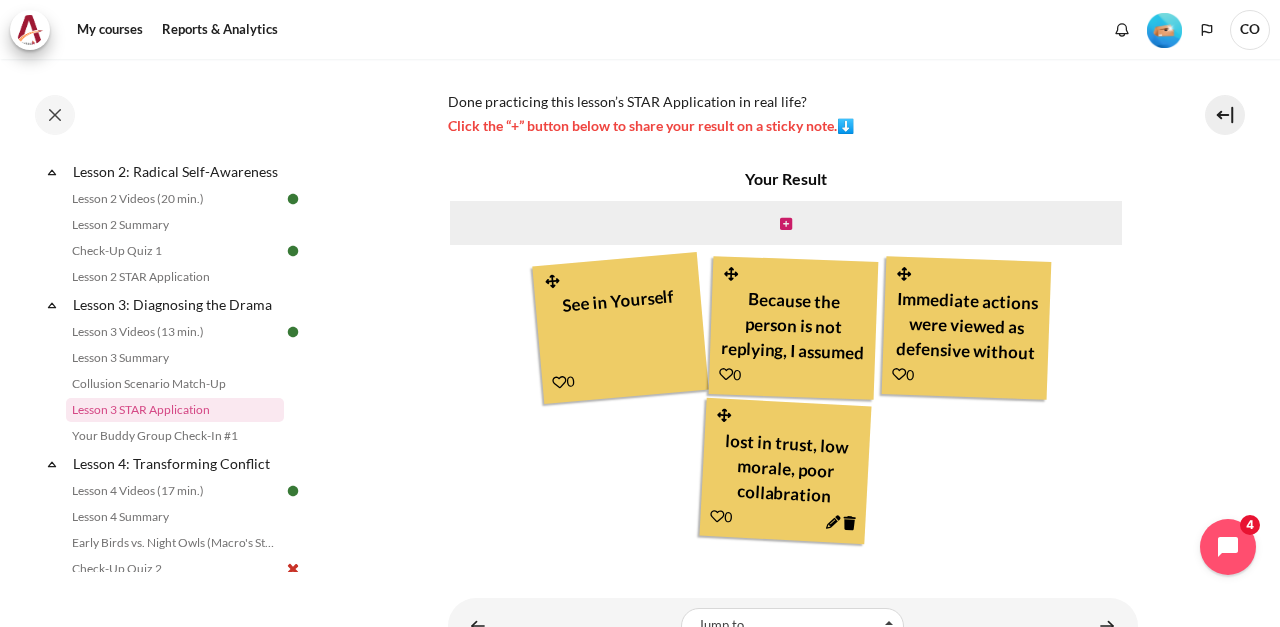 click at bounding box center [1107, 625] 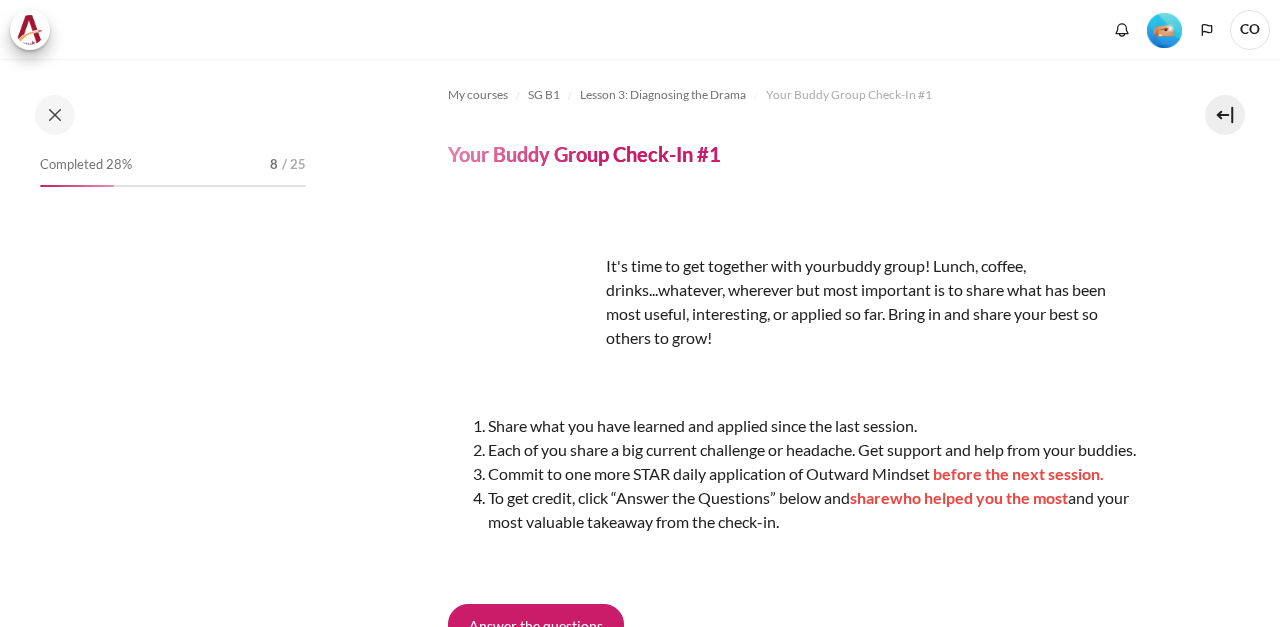 scroll, scrollTop: 0, scrollLeft: 0, axis: both 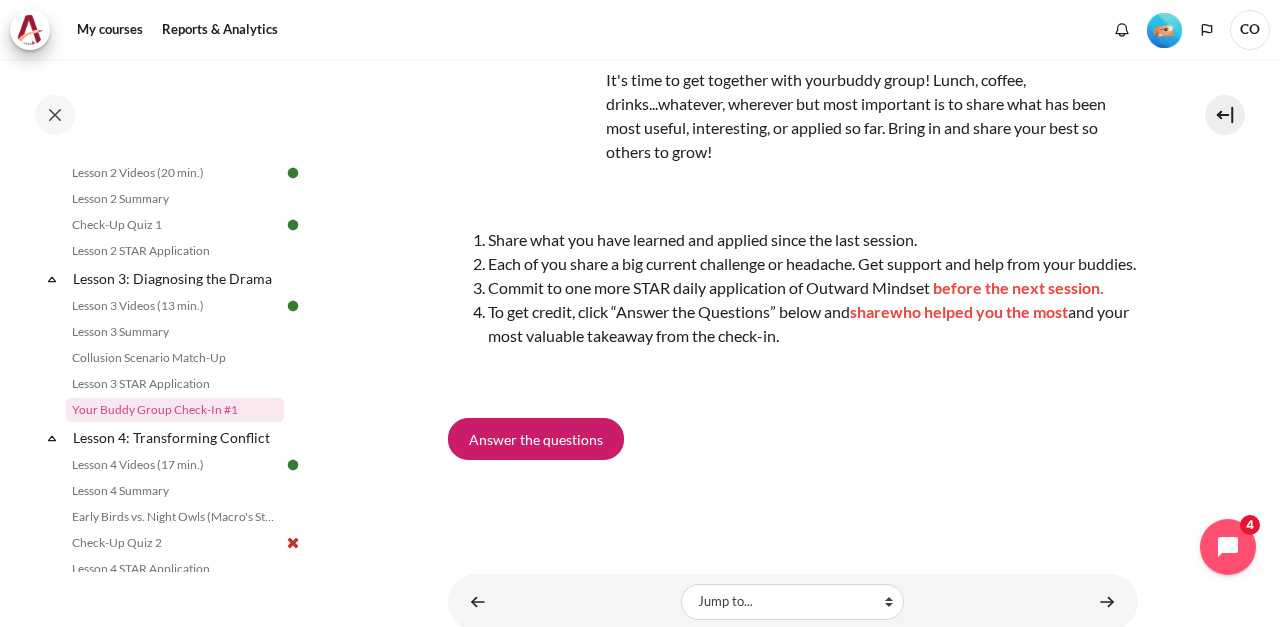 click at bounding box center (1107, 601) 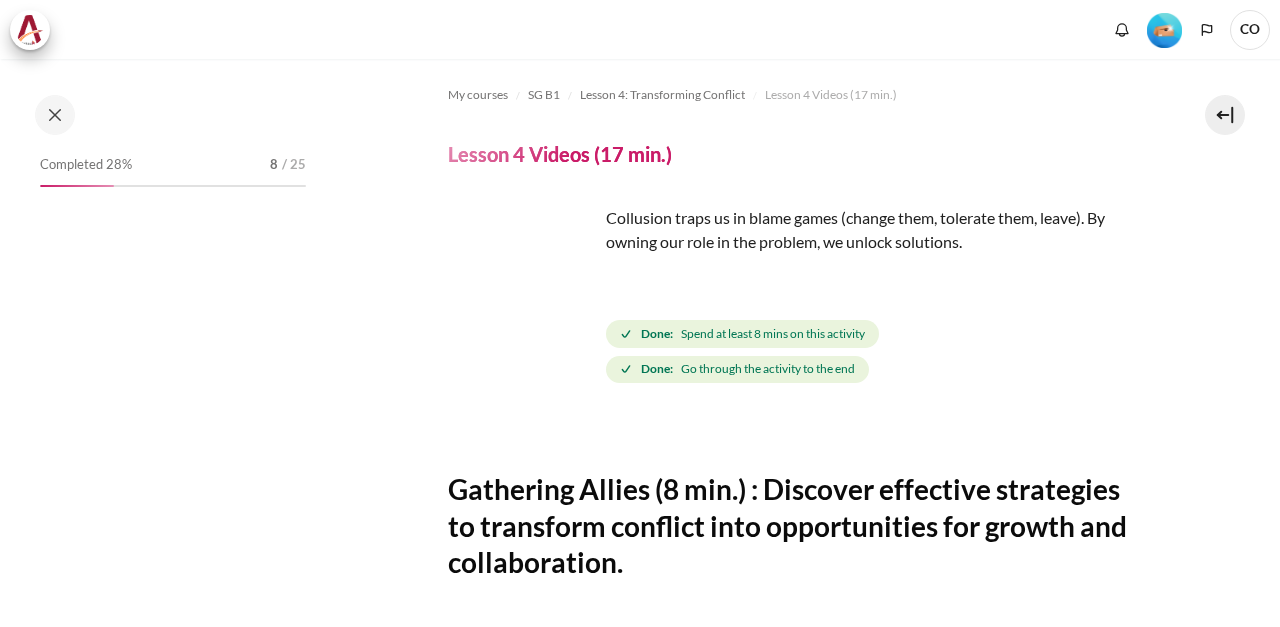 scroll, scrollTop: 0, scrollLeft: 0, axis: both 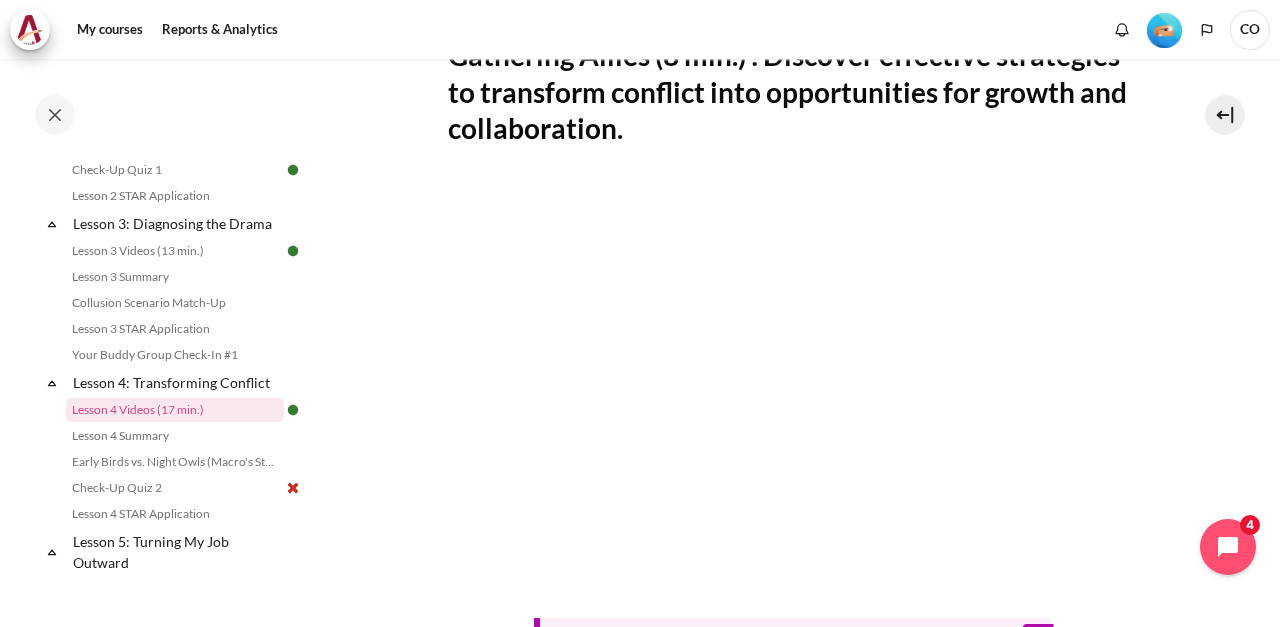 click on "Completed 28%
8
/ 25
Expand
Collapse
Welcome!
Highlighted" at bounding box center (160, 343) 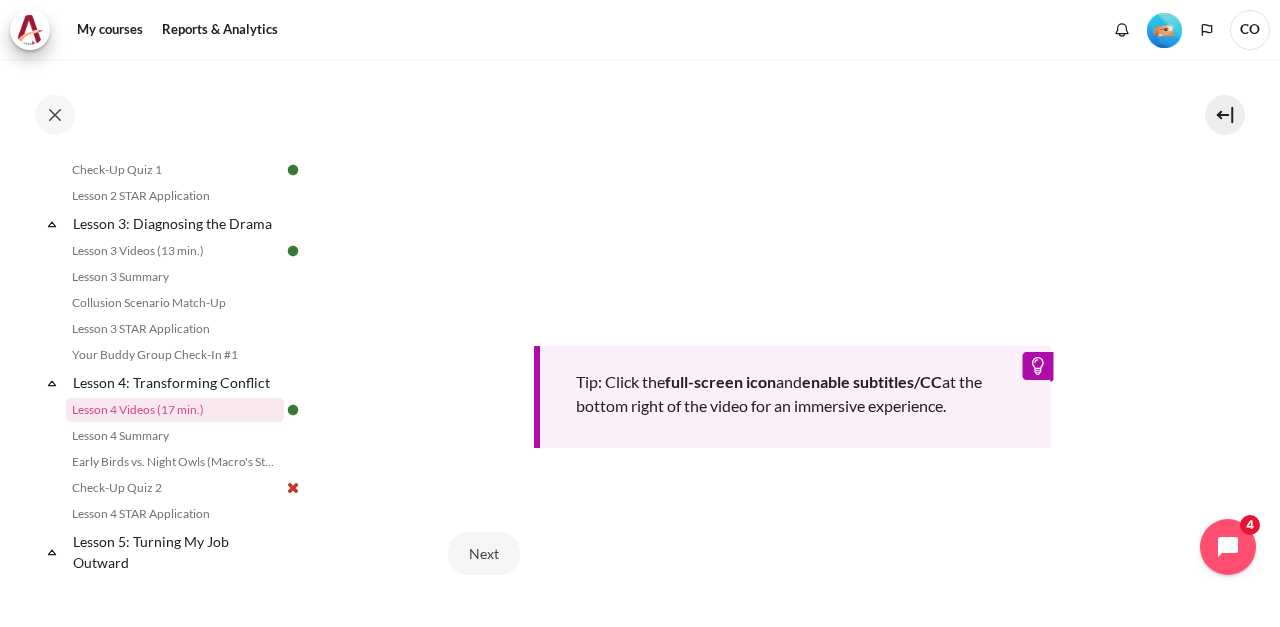 scroll, scrollTop: 762, scrollLeft: 0, axis: vertical 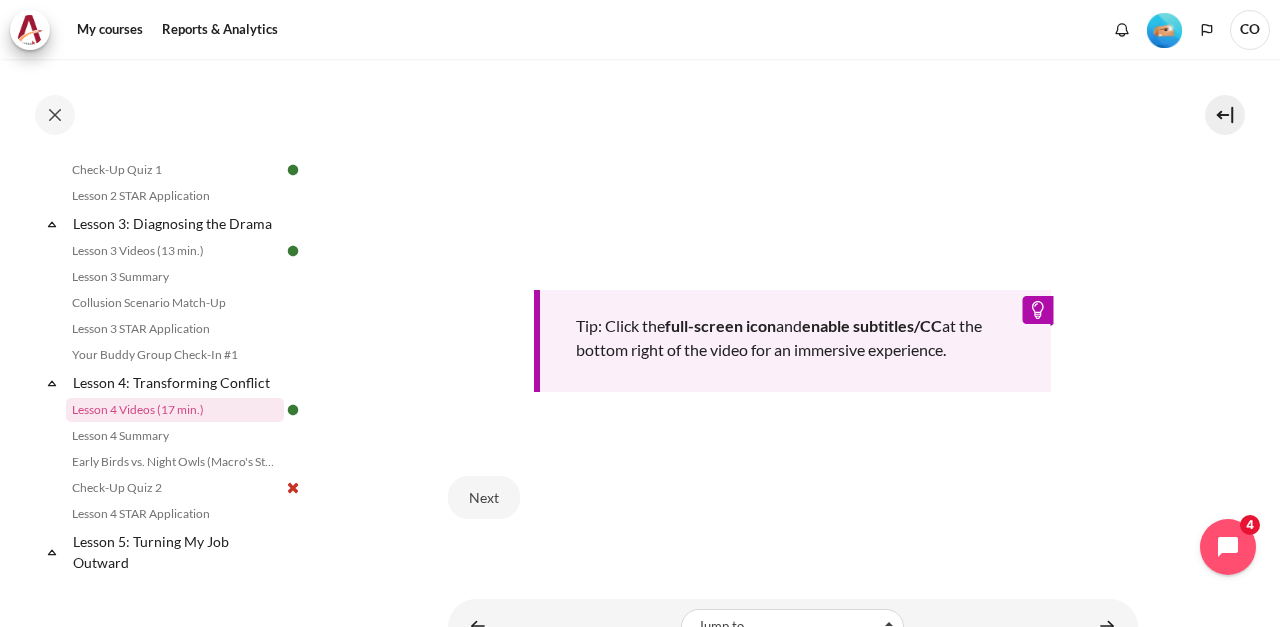 click on "Next" at bounding box center (484, 497) 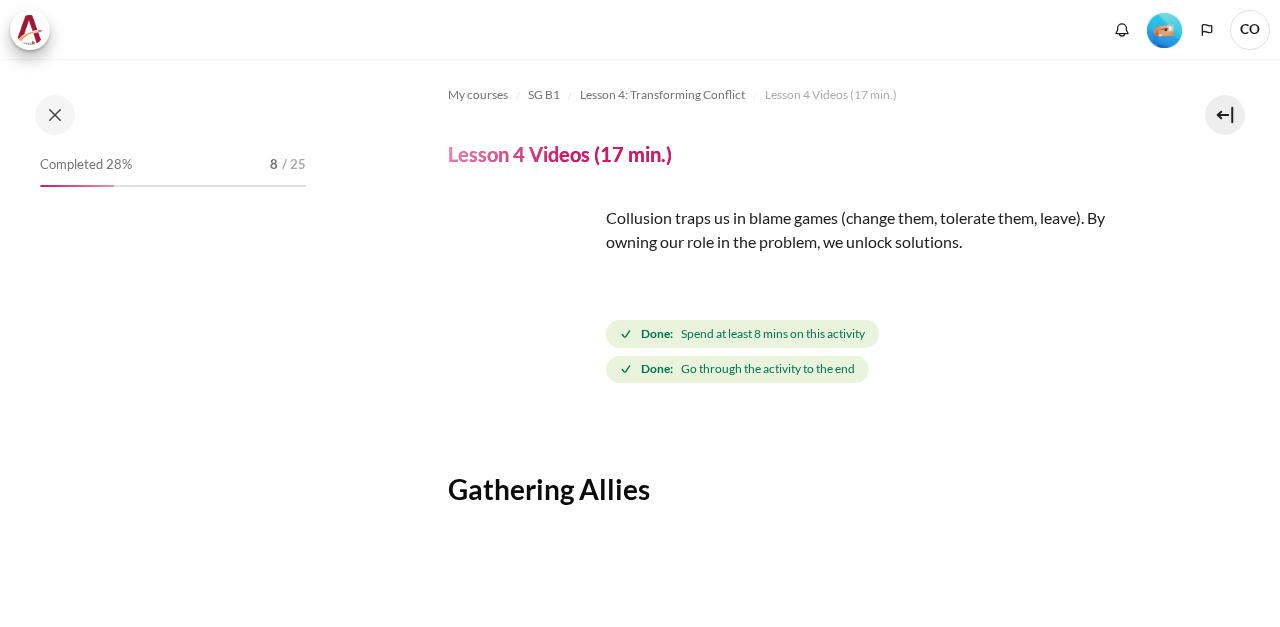 scroll, scrollTop: 0, scrollLeft: 0, axis: both 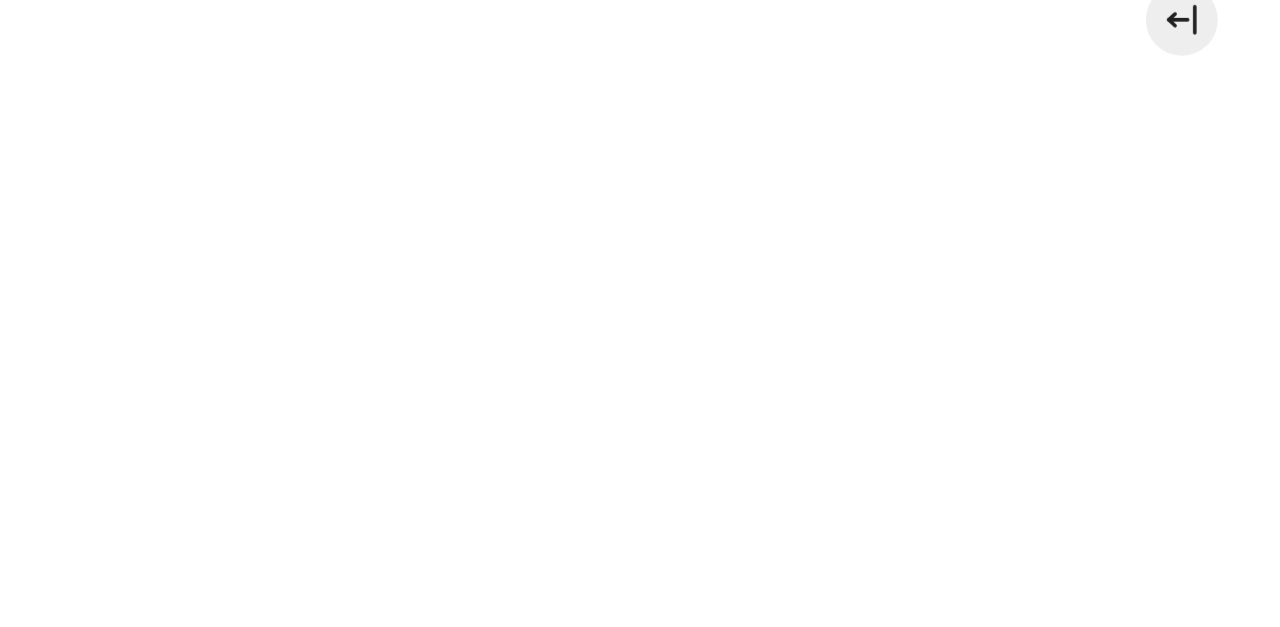 click at bounding box center [793, 267] 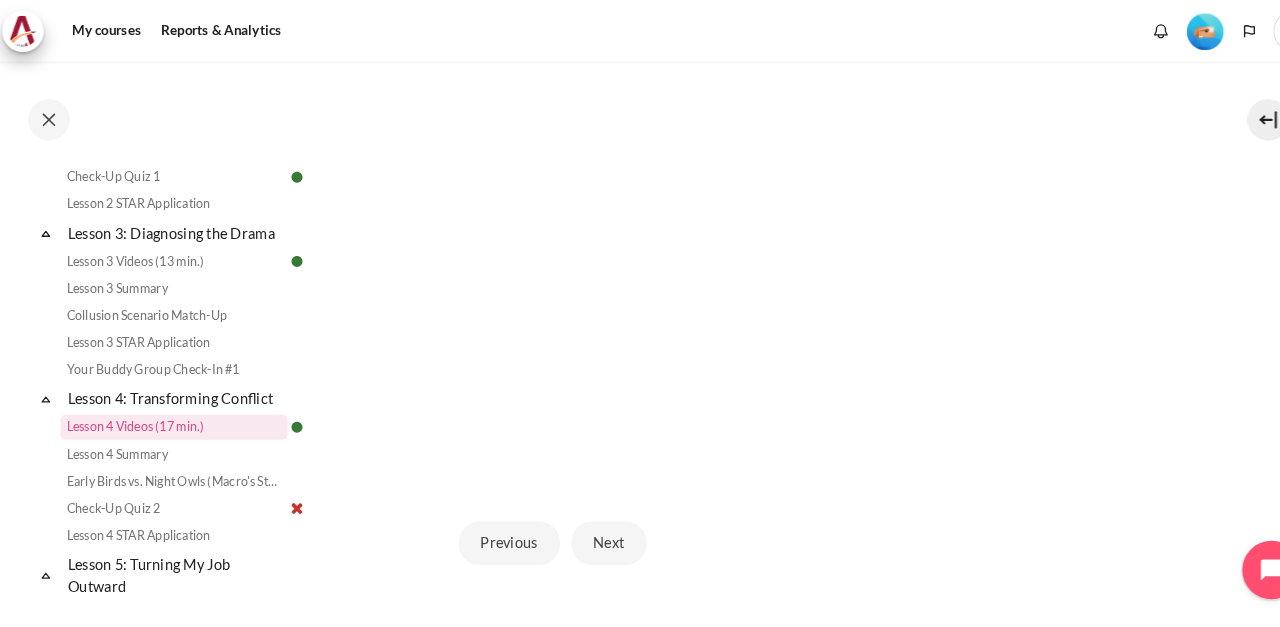 click on "Next" at bounding box center (592, 521) 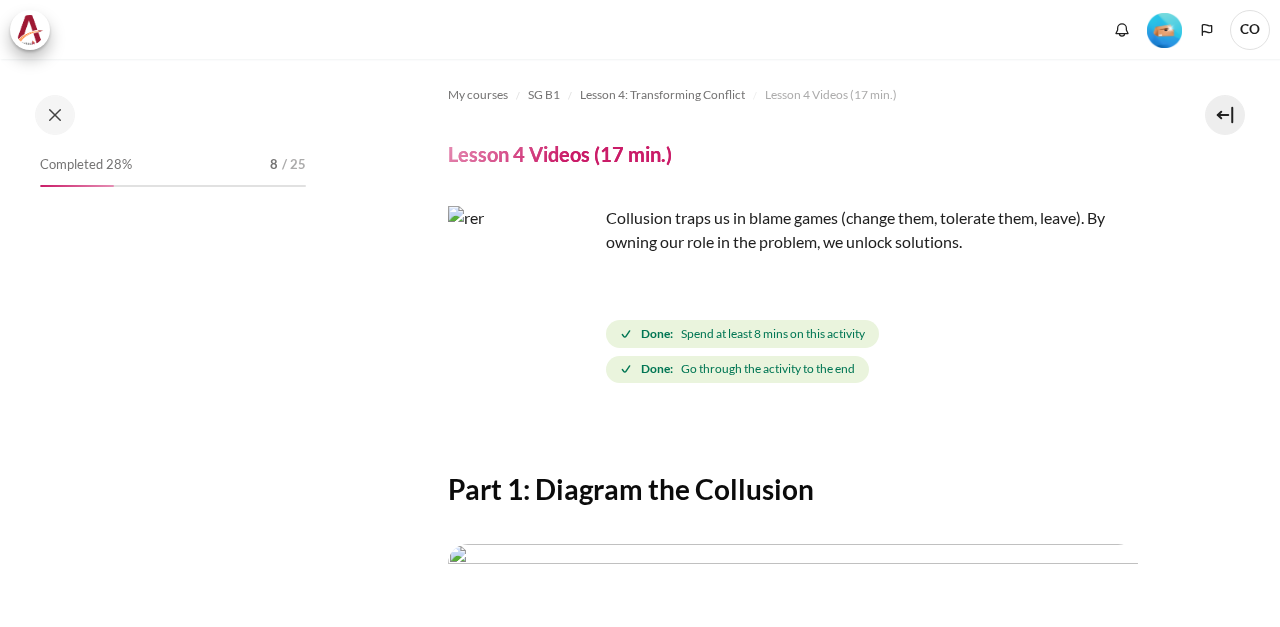 scroll, scrollTop: 0, scrollLeft: 0, axis: both 